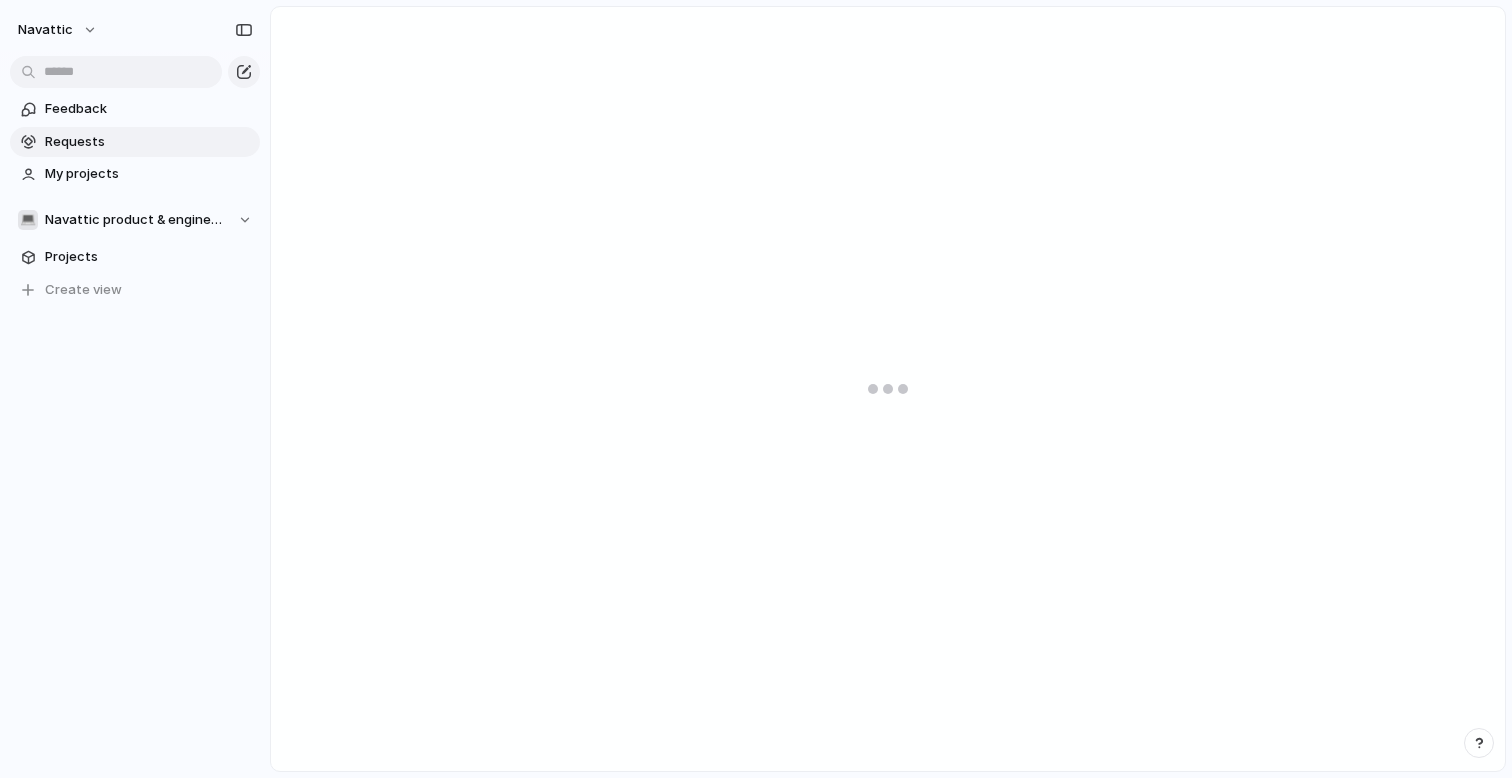 scroll, scrollTop: 0, scrollLeft: 0, axis: both 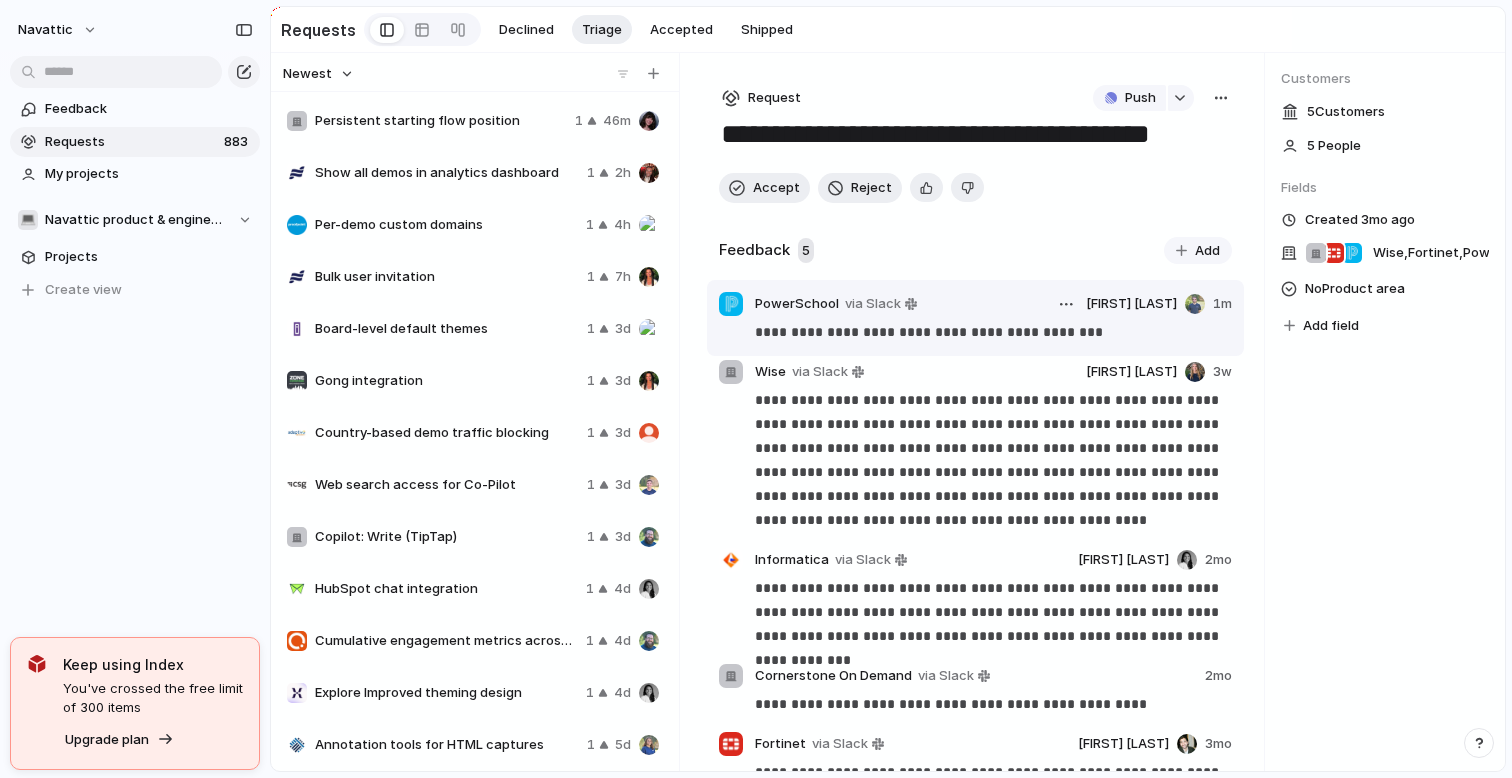click on "PowerSchool via Slack Ryan Downing 1m" at bounding box center [975, 304] 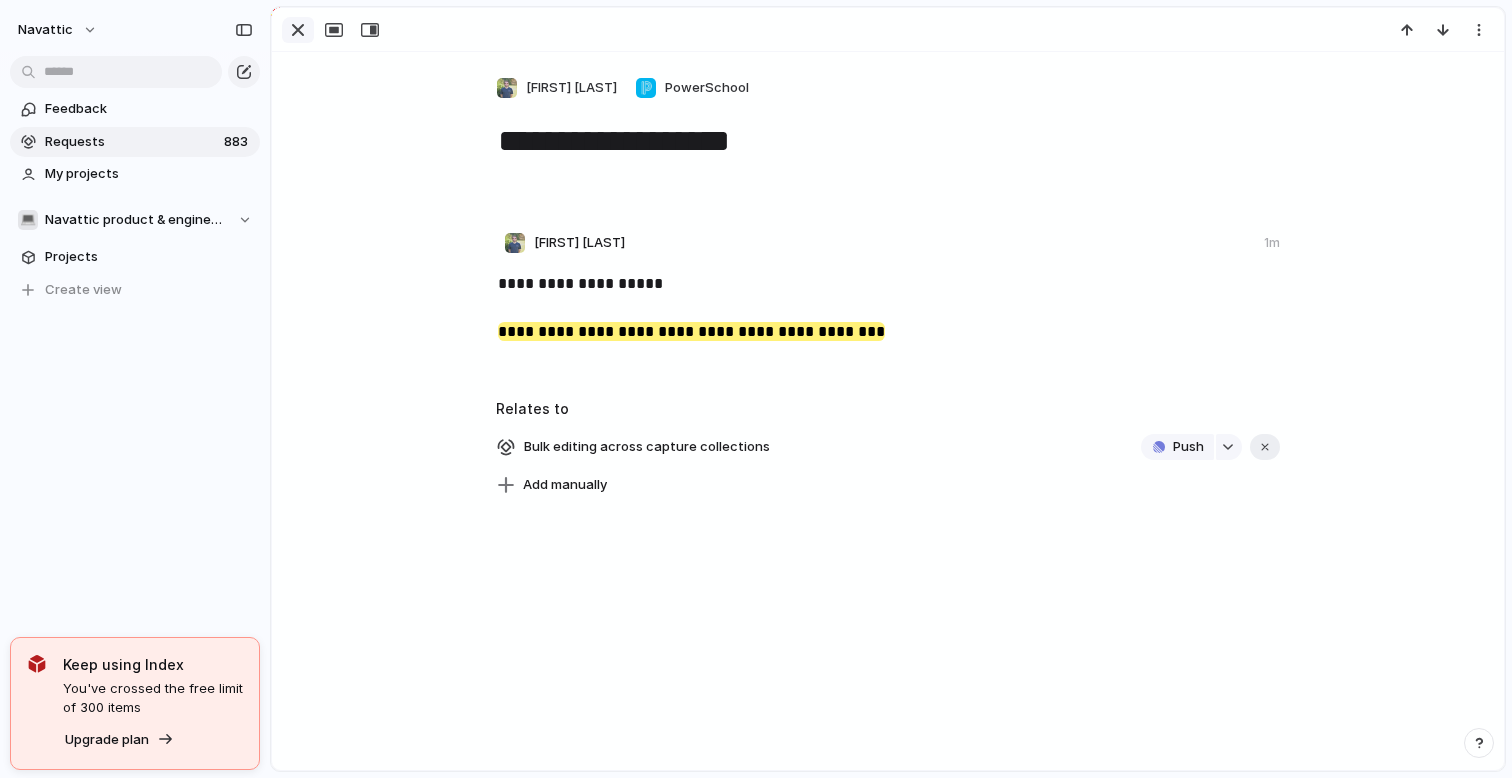 click at bounding box center [298, 30] 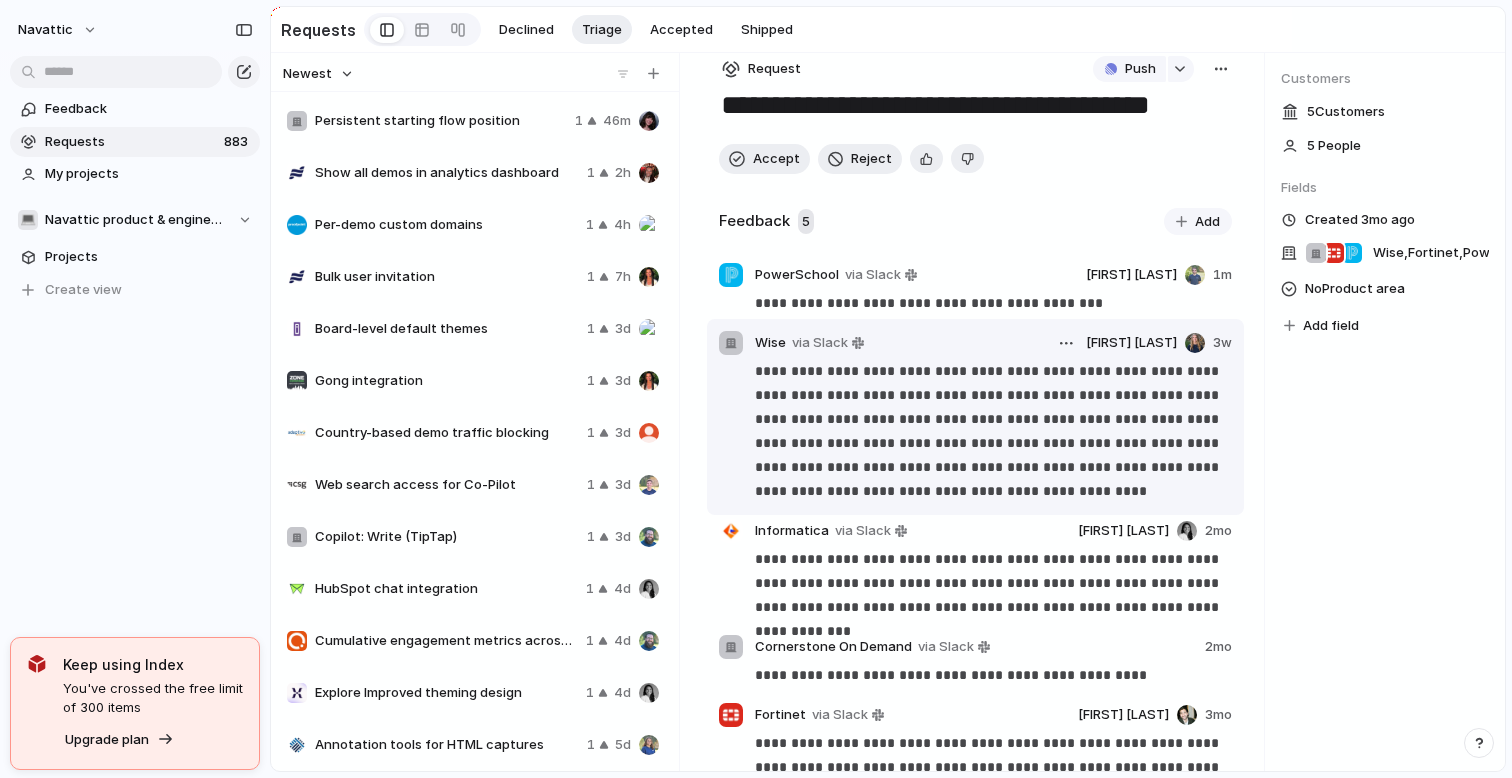 scroll, scrollTop: 0, scrollLeft: 0, axis: both 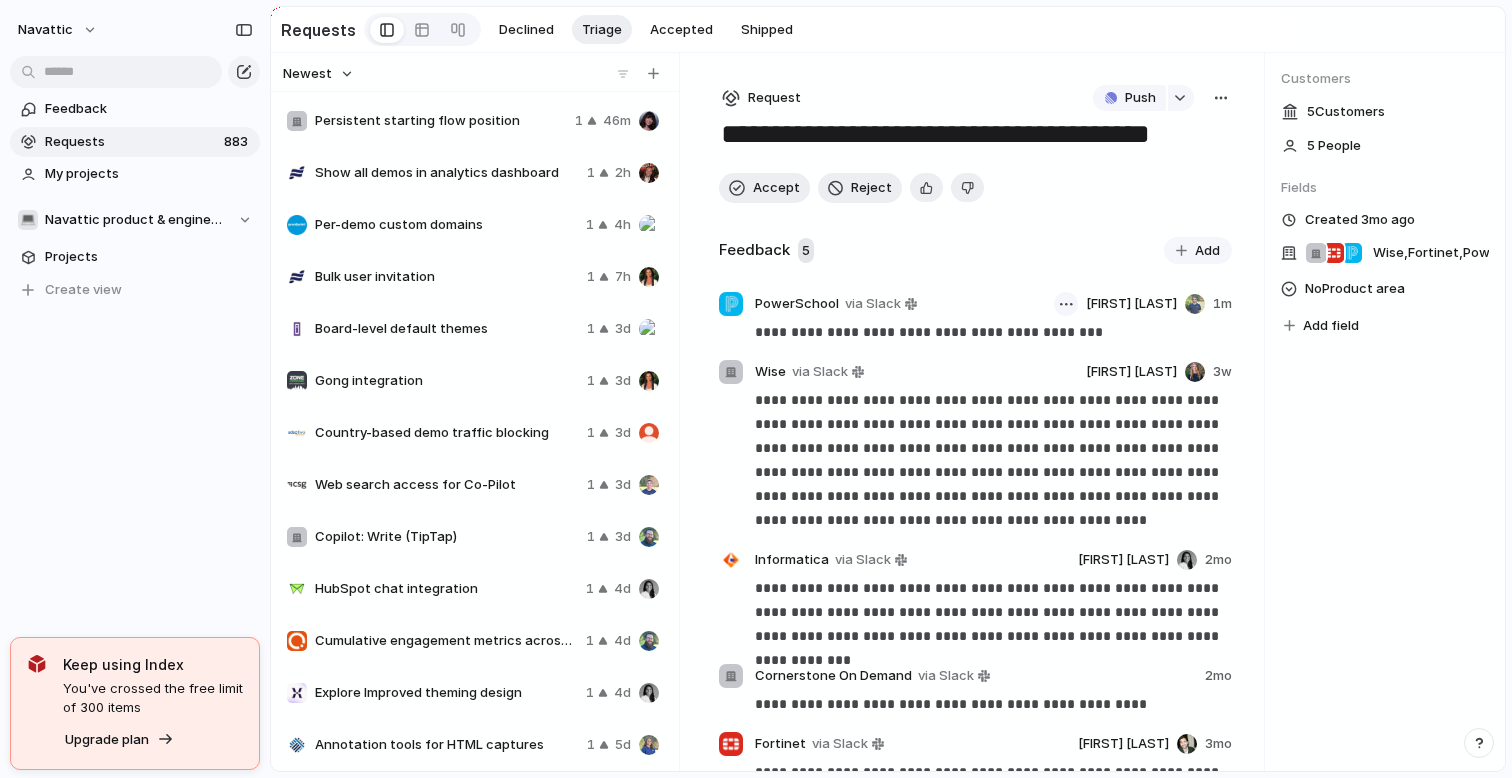 click at bounding box center [1066, 304] 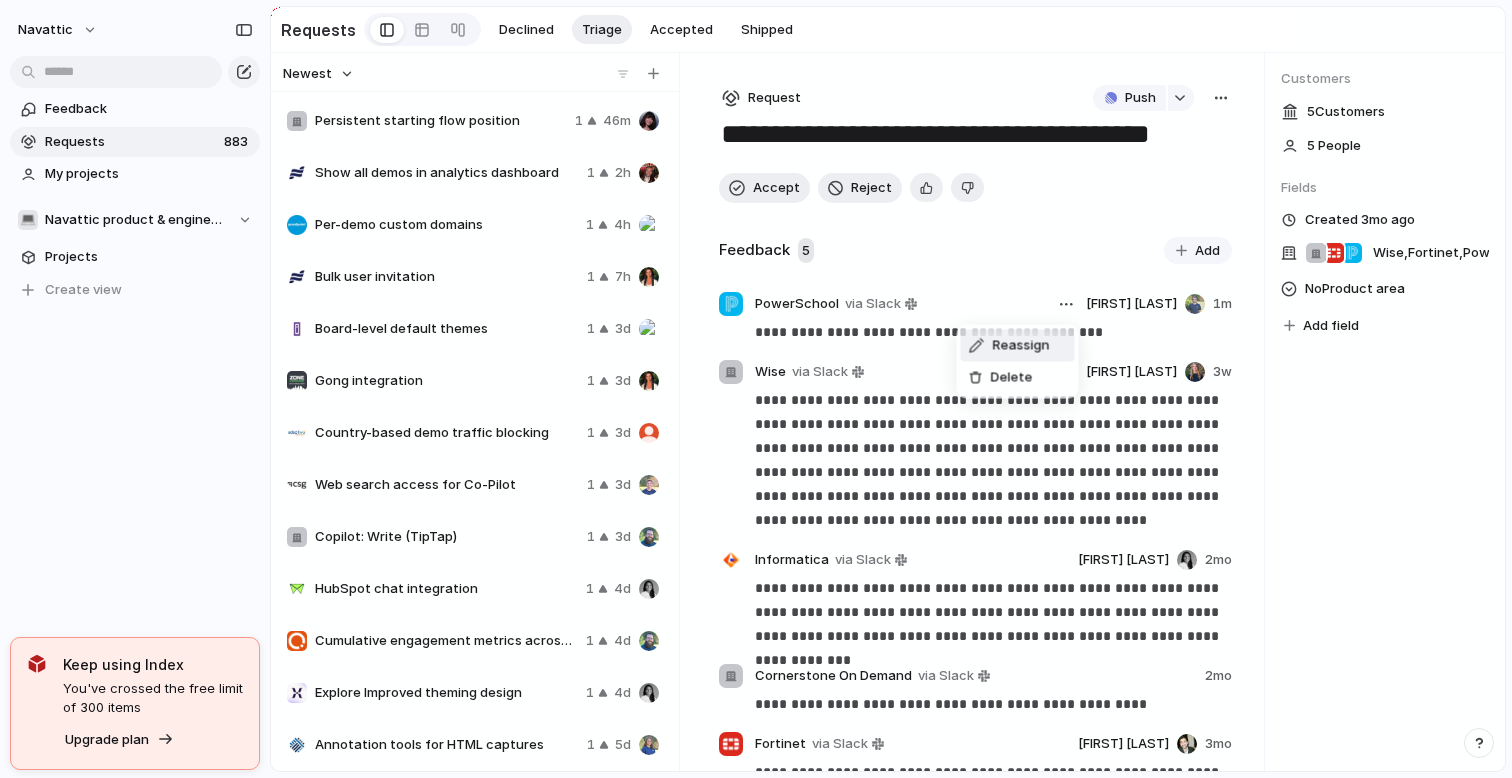 click on "Reassign" at bounding box center (1021, 346) 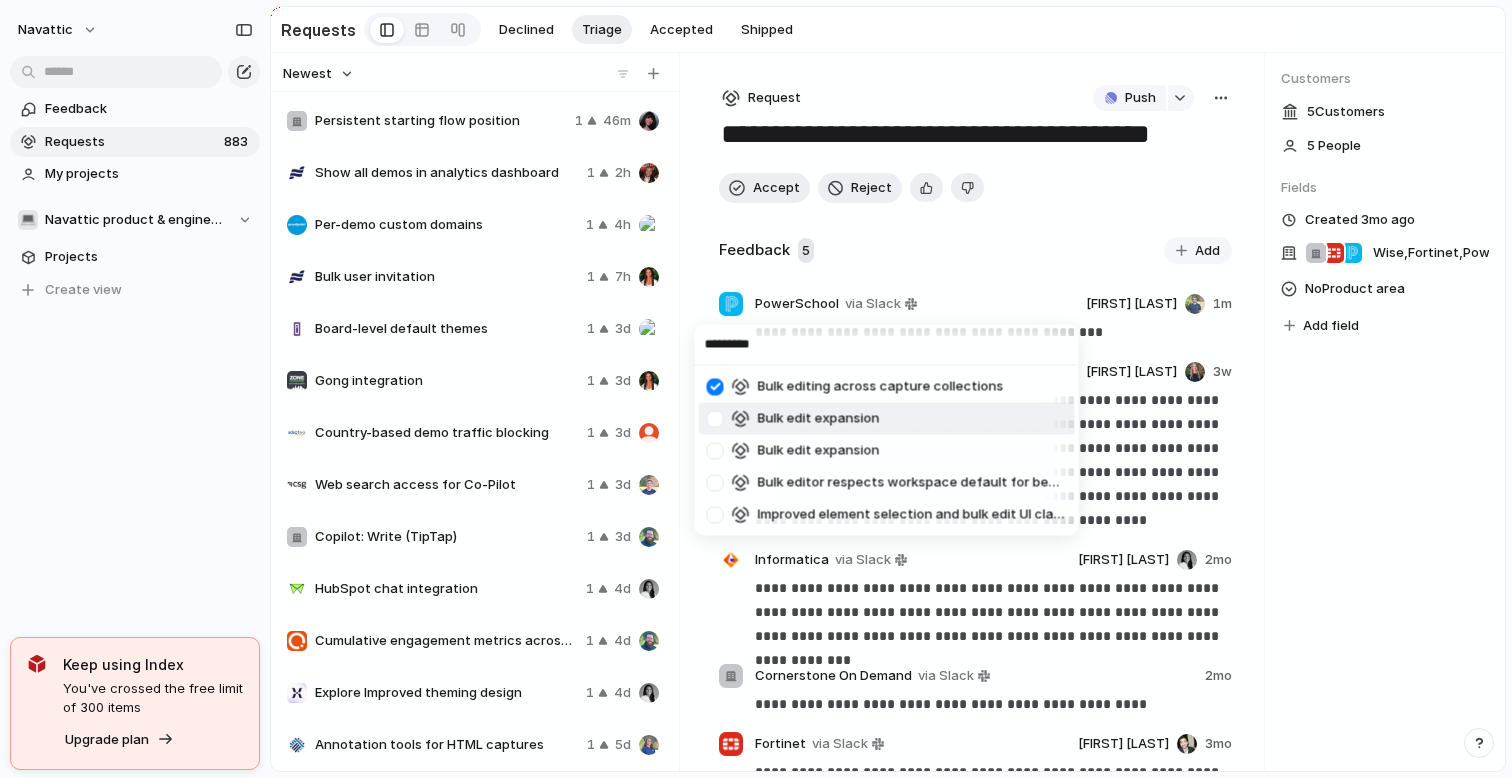 type on "*********" 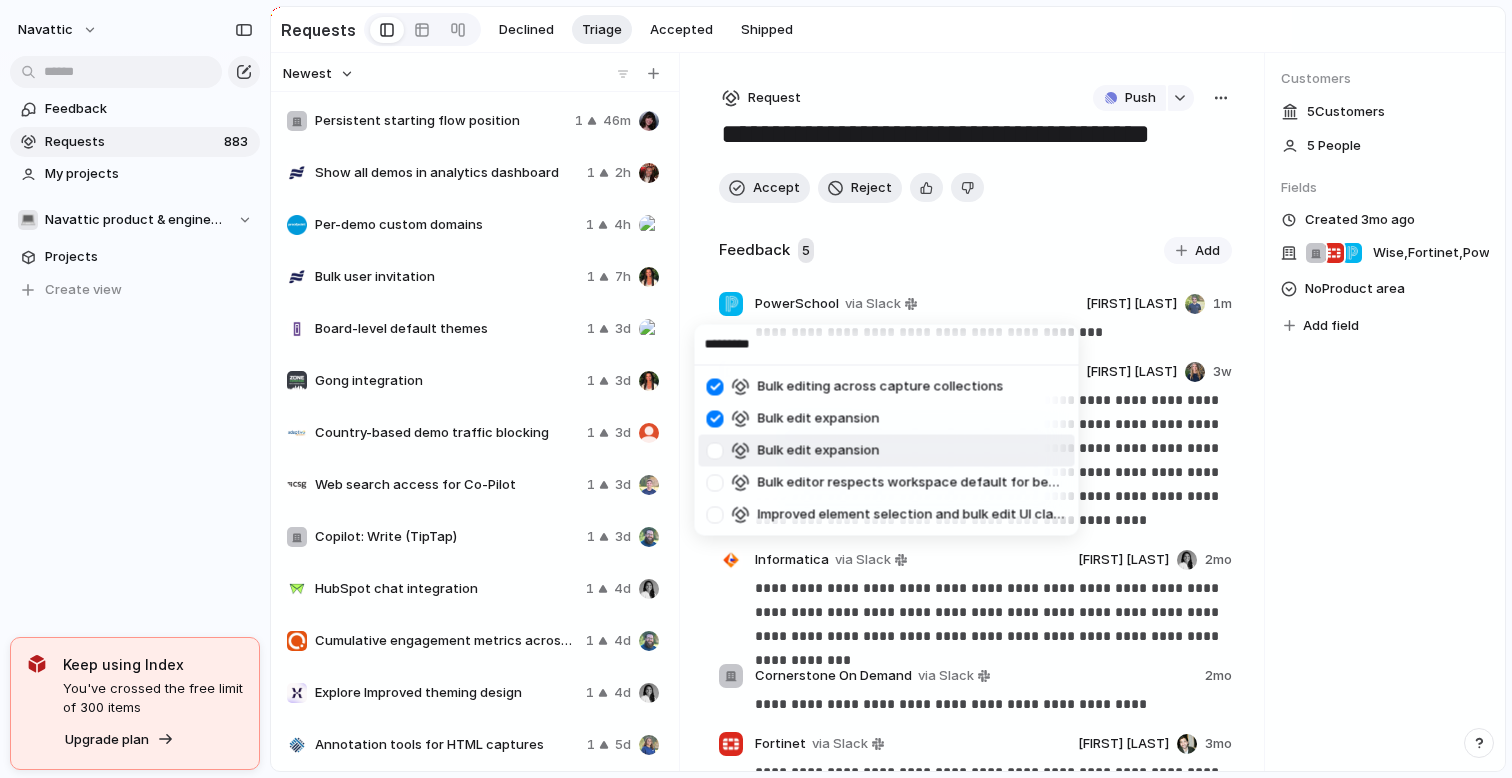 click at bounding box center (715, 450) 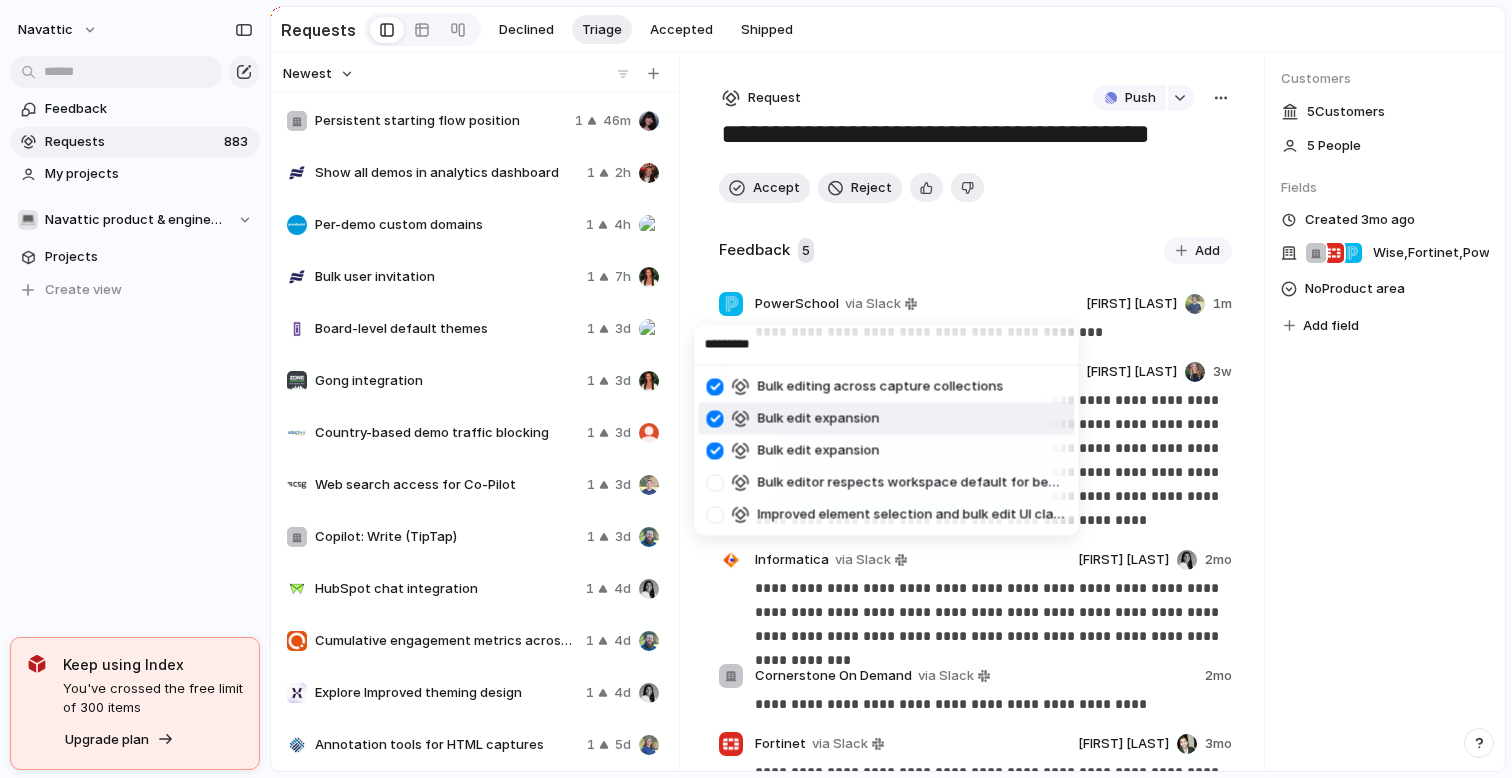 click at bounding box center (715, 418) 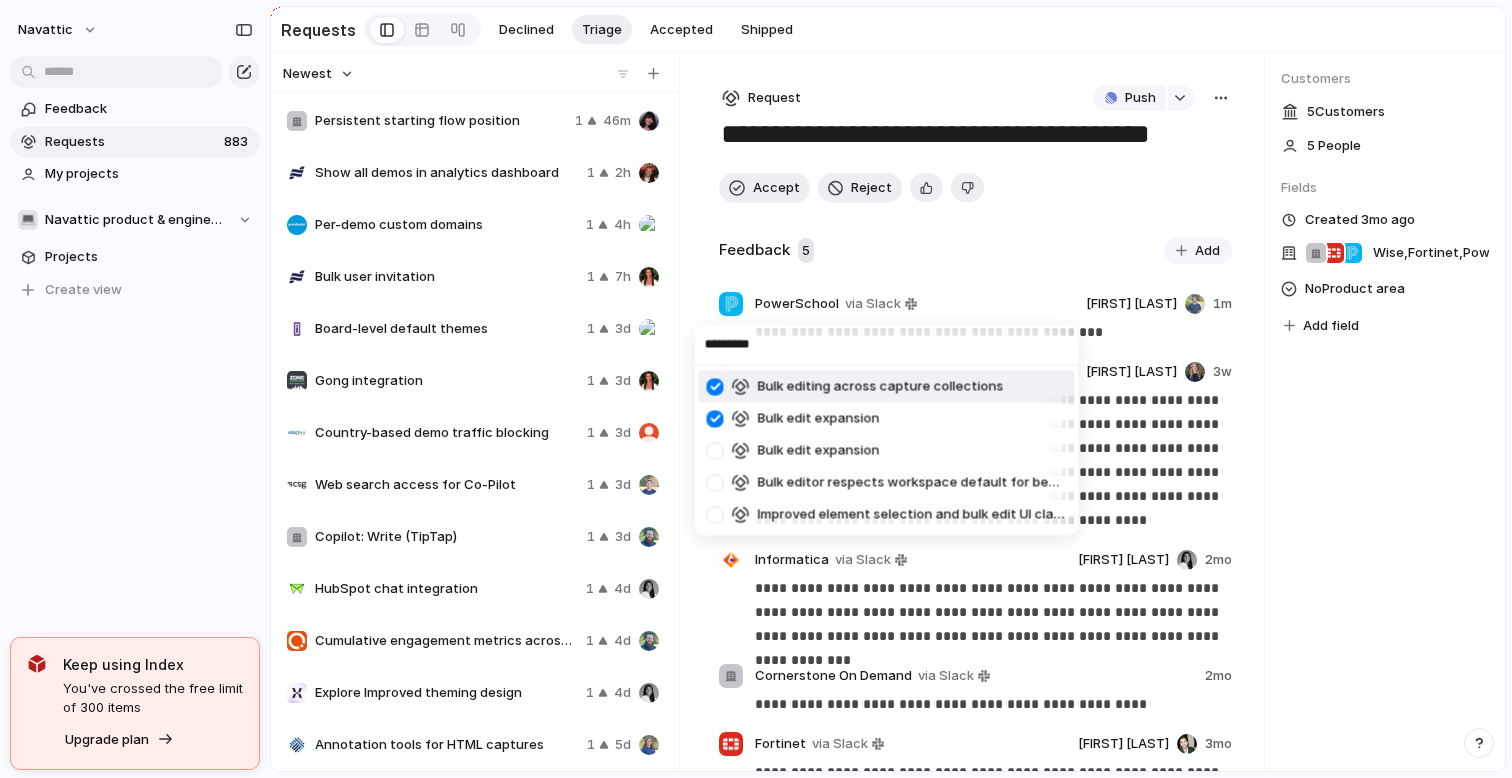 click at bounding box center (715, 386) 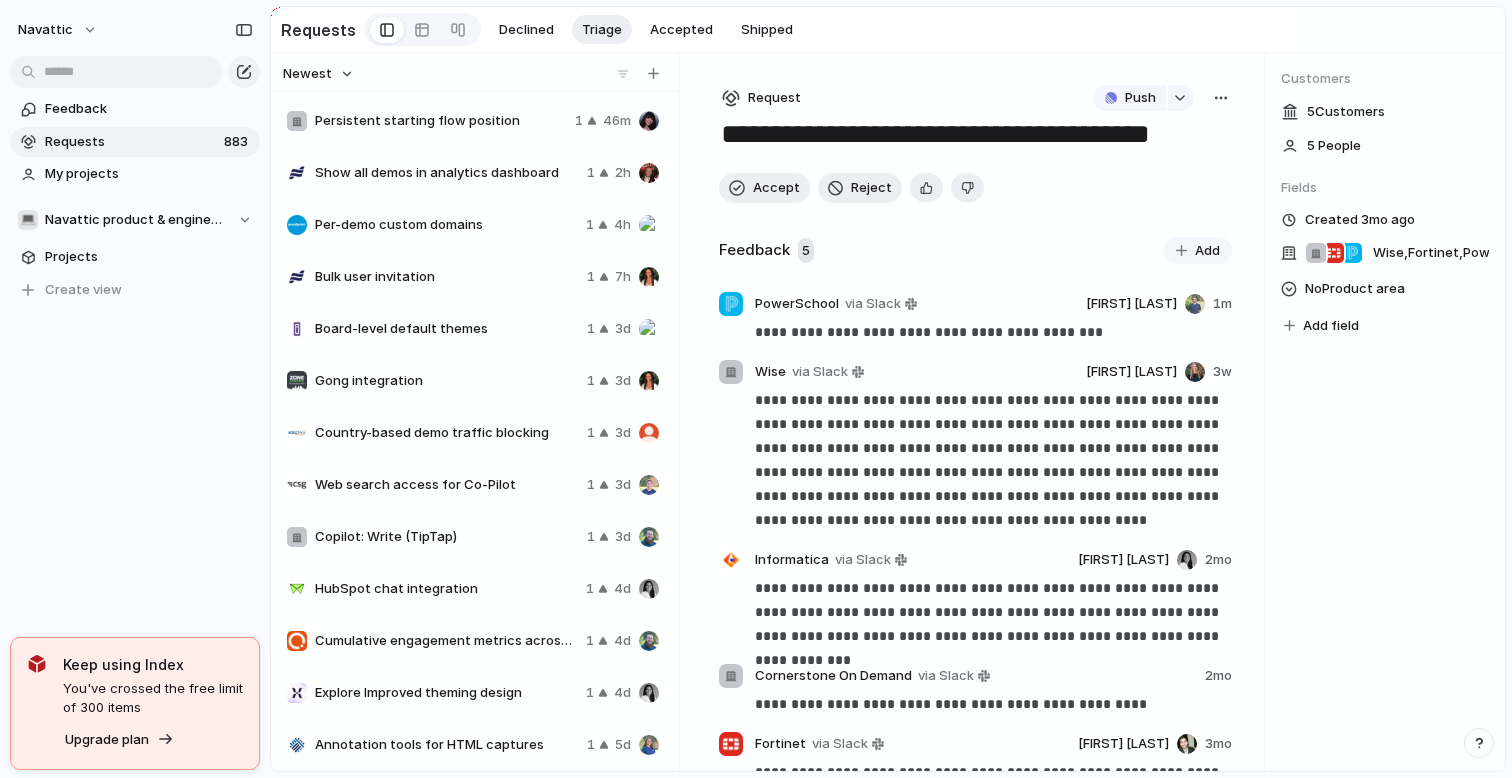 click on "********* Bulk edit expansion   Bulk edit expansion   Bulk editing across capture collections   Bulk editor respects workspace default for beacon style   Improved element selection and bulk edit UI clarity" at bounding box center (756, 389) 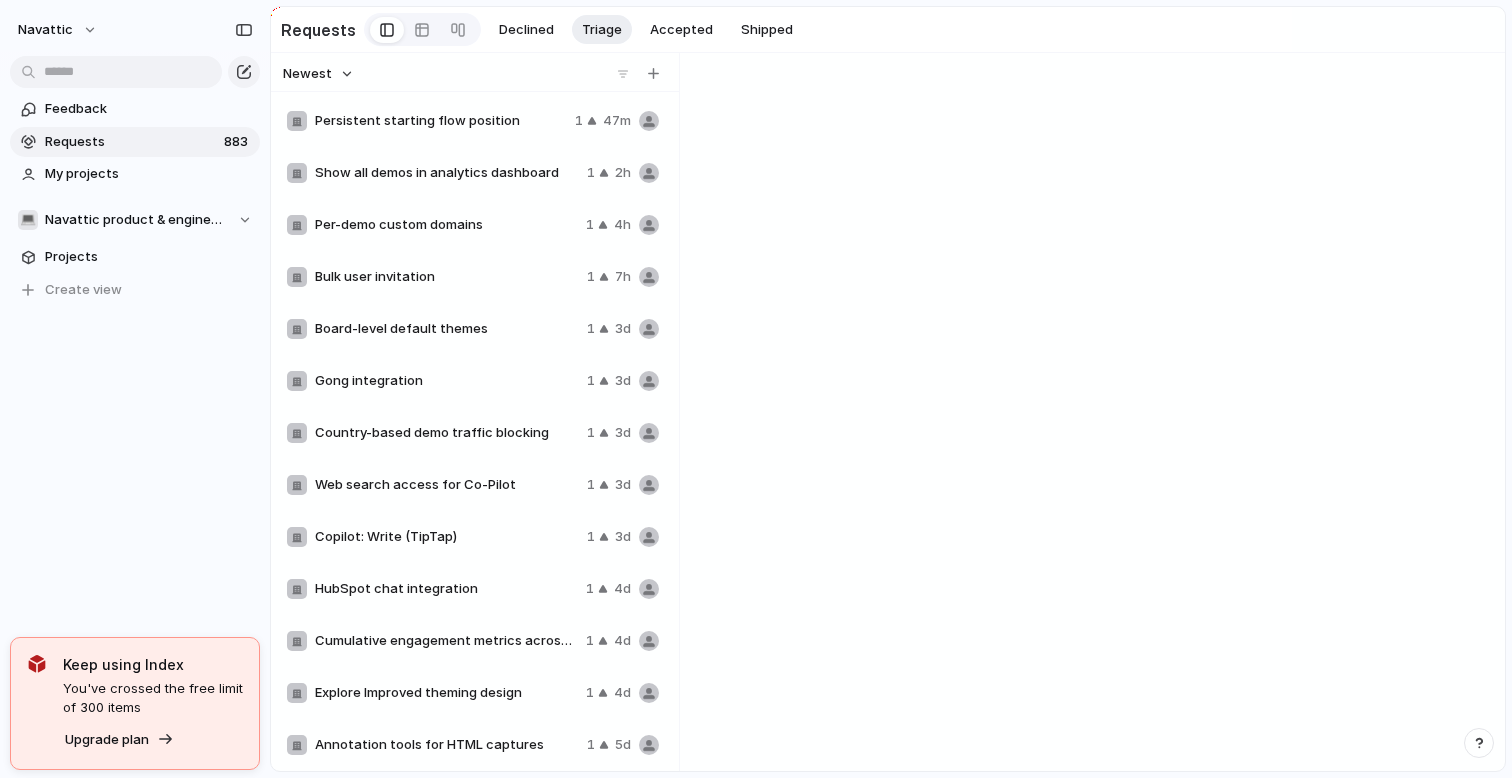 scroll, scrollTop: 0, scrollLeft: 0, axis: both 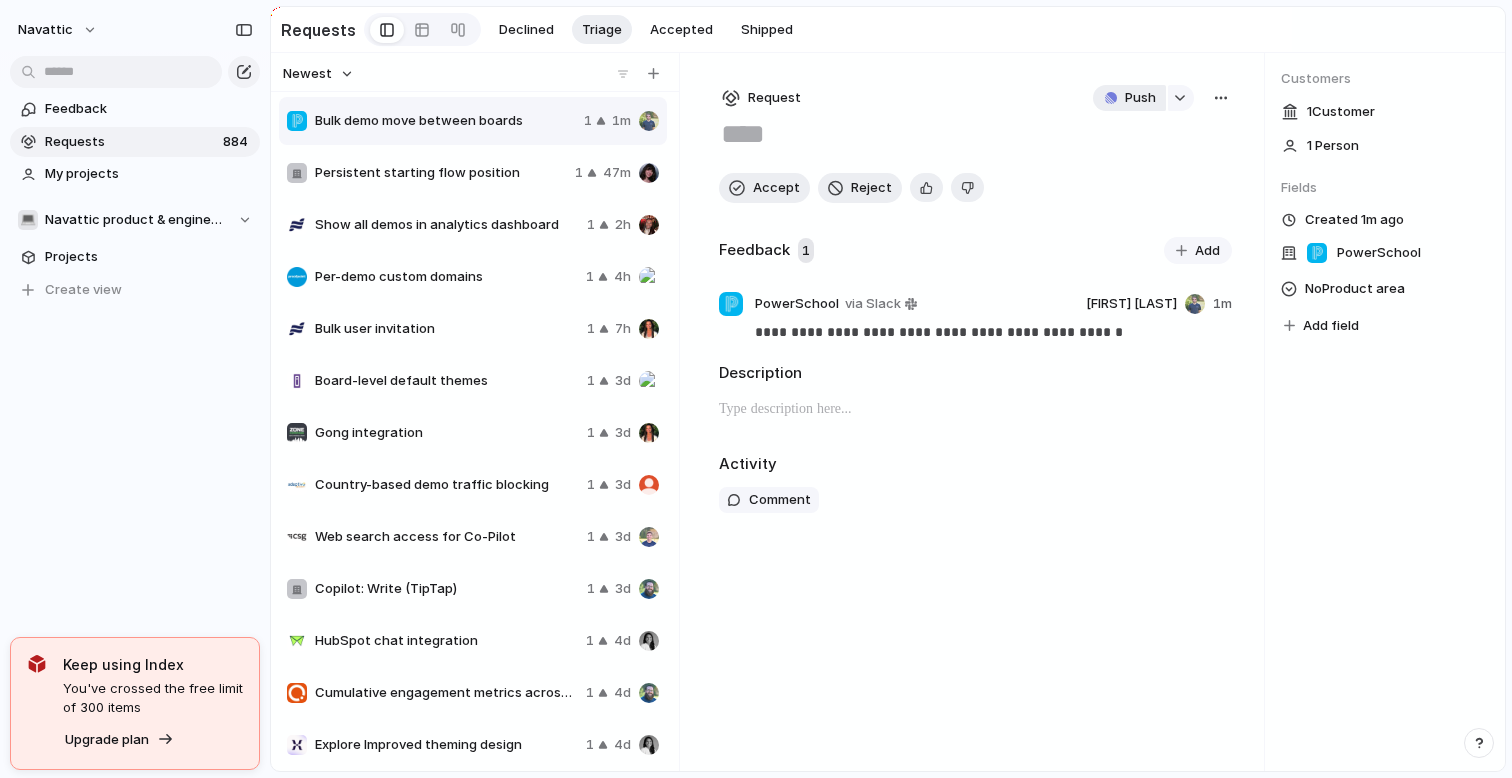 click on "Push" at bounding box center (1140, 98) 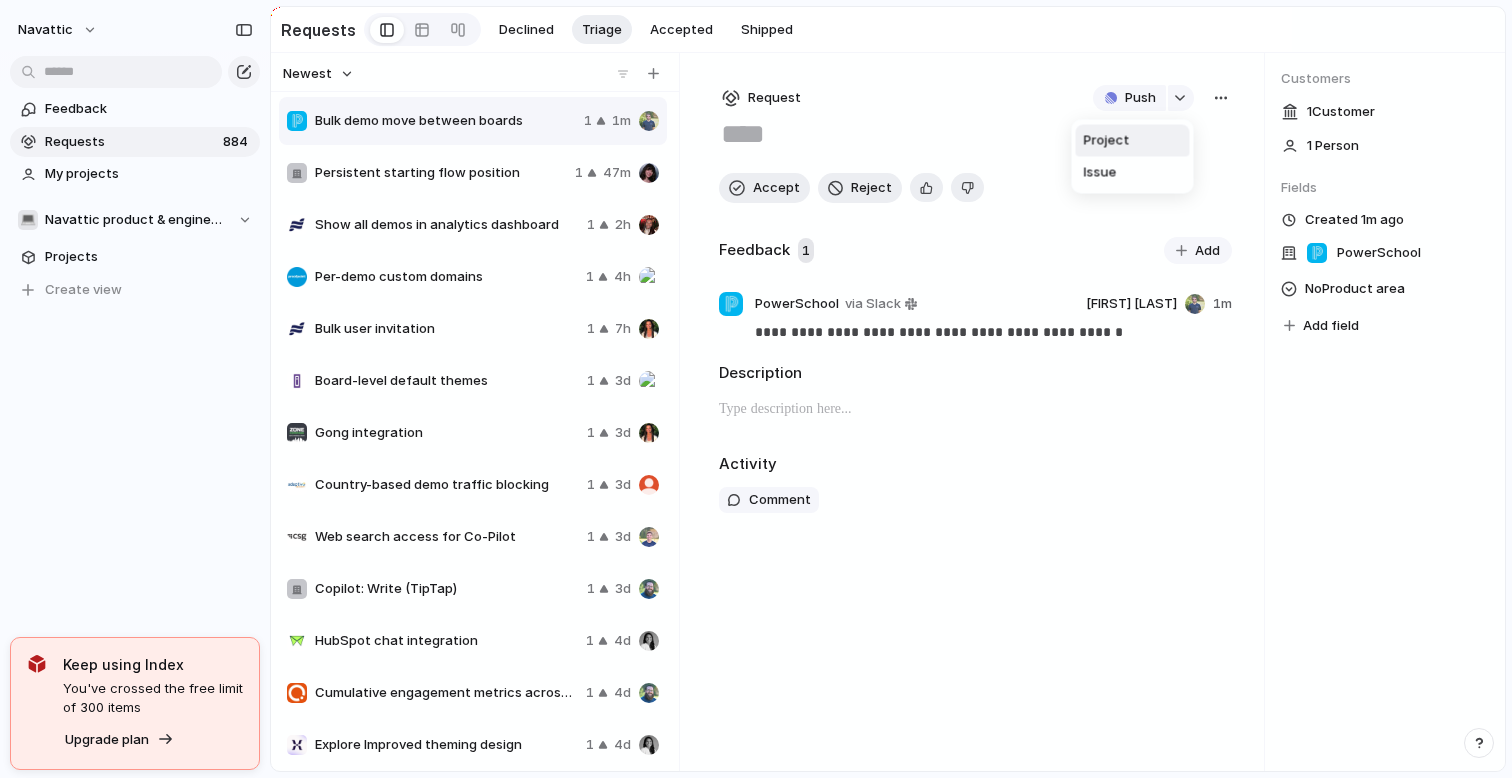 click on "Project" at bounding box center (1133, 141) 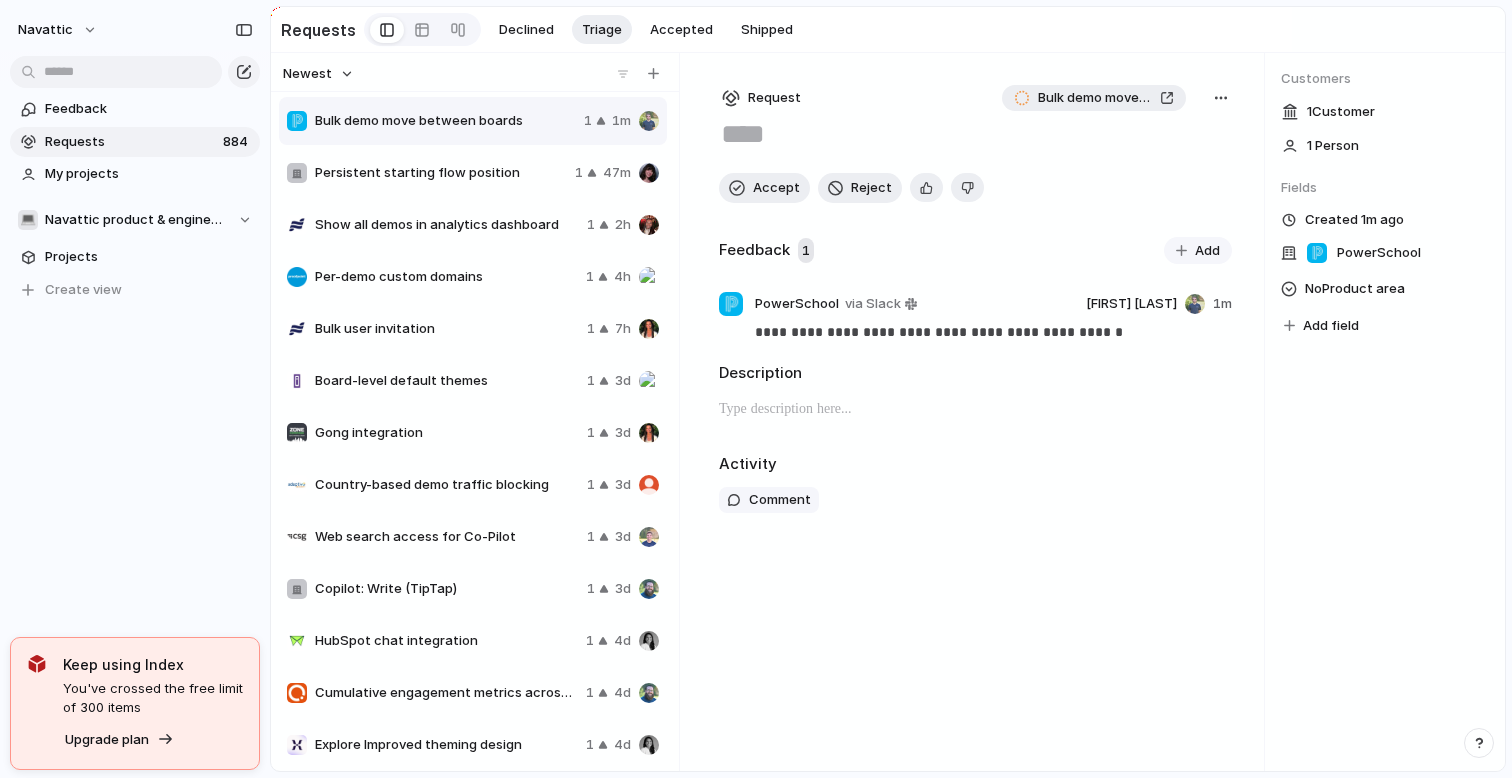 click on "Bulk demo move between boards" at bounding box center [1095, 98] 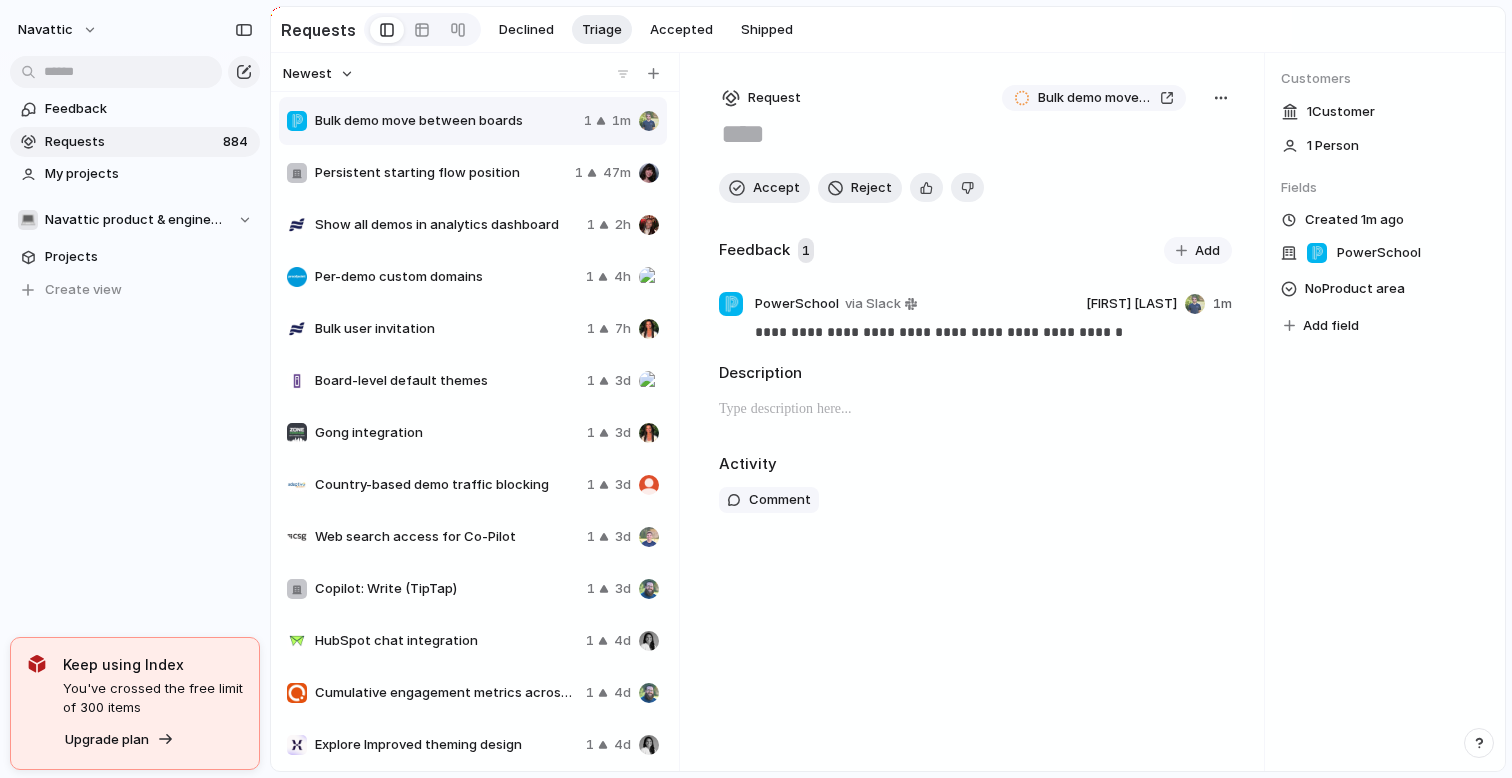 click at bounding box center [1221, 98] 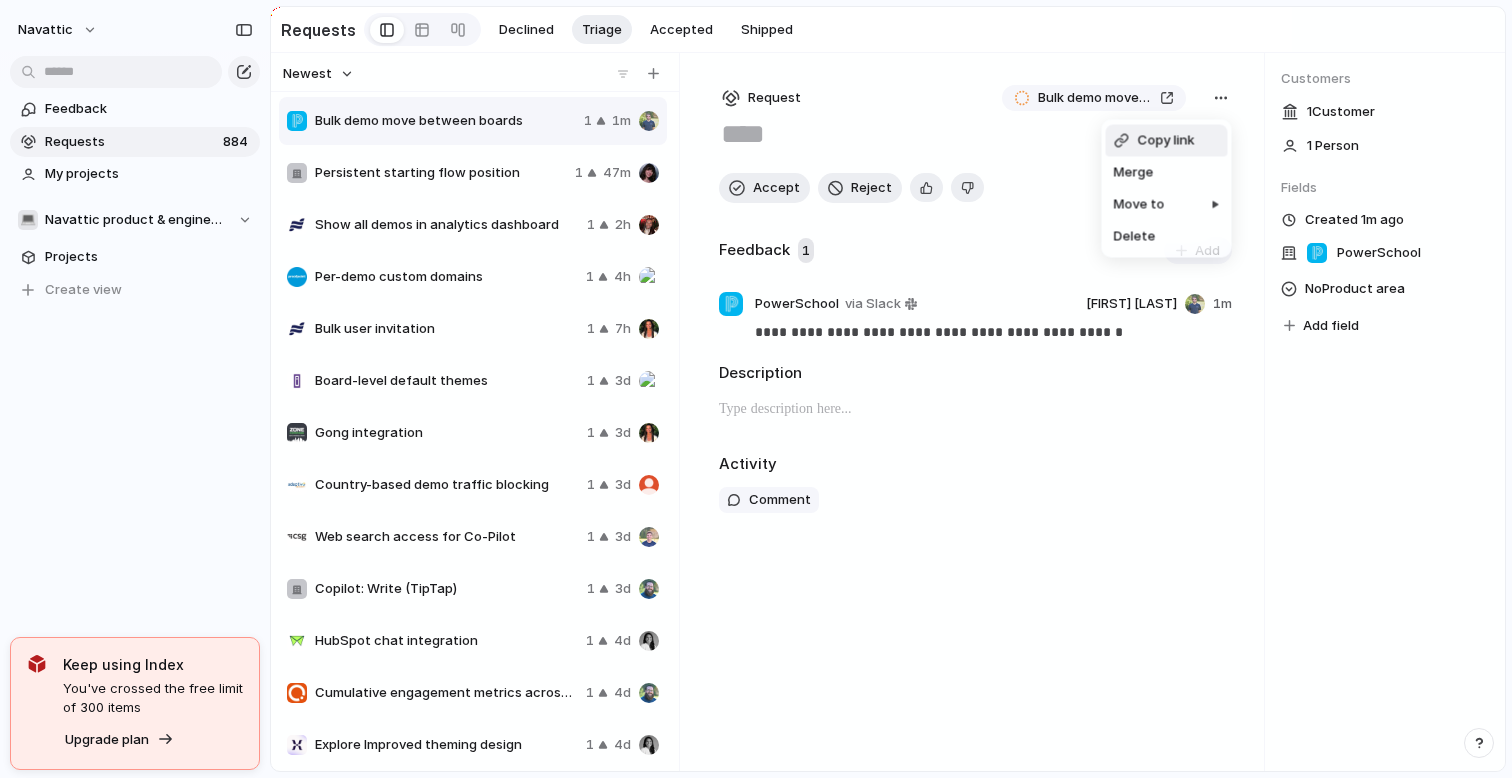 click on "Copy link   Merge   Move to   Delete" at bounding box center (756, 389) 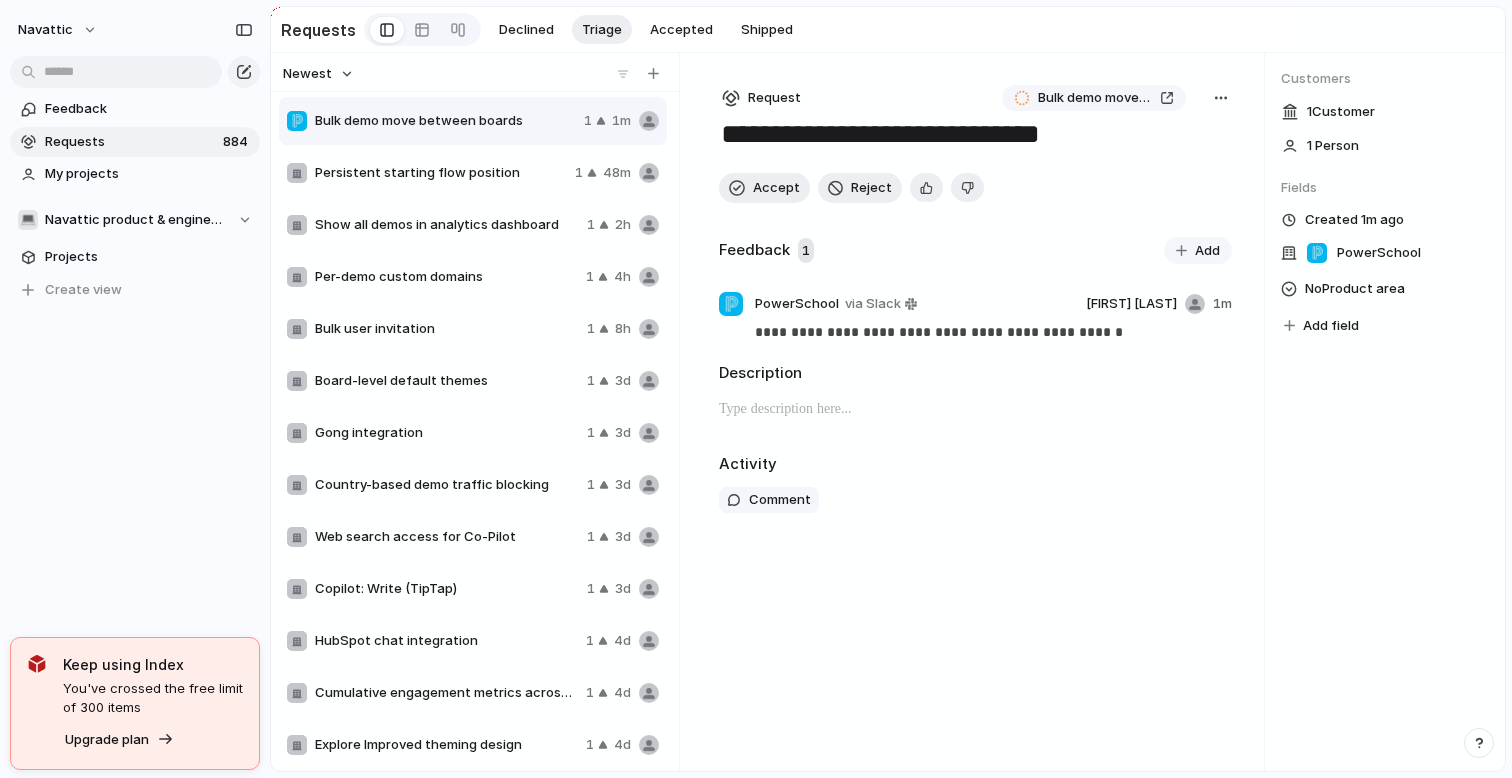 scroll, scrollTop: 0, scrollLeft: 0, axis: both 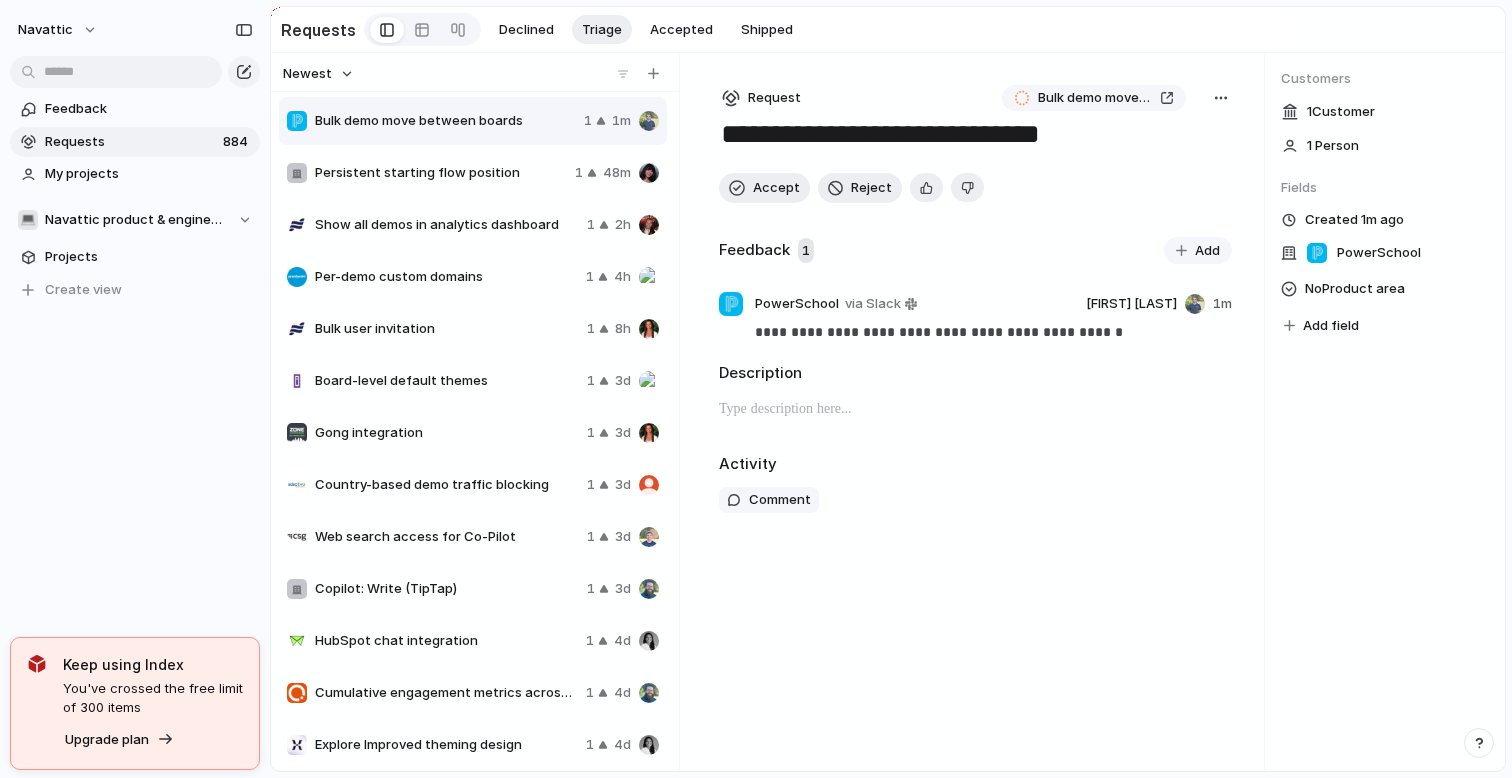 click at bounding box center [1221, 98] 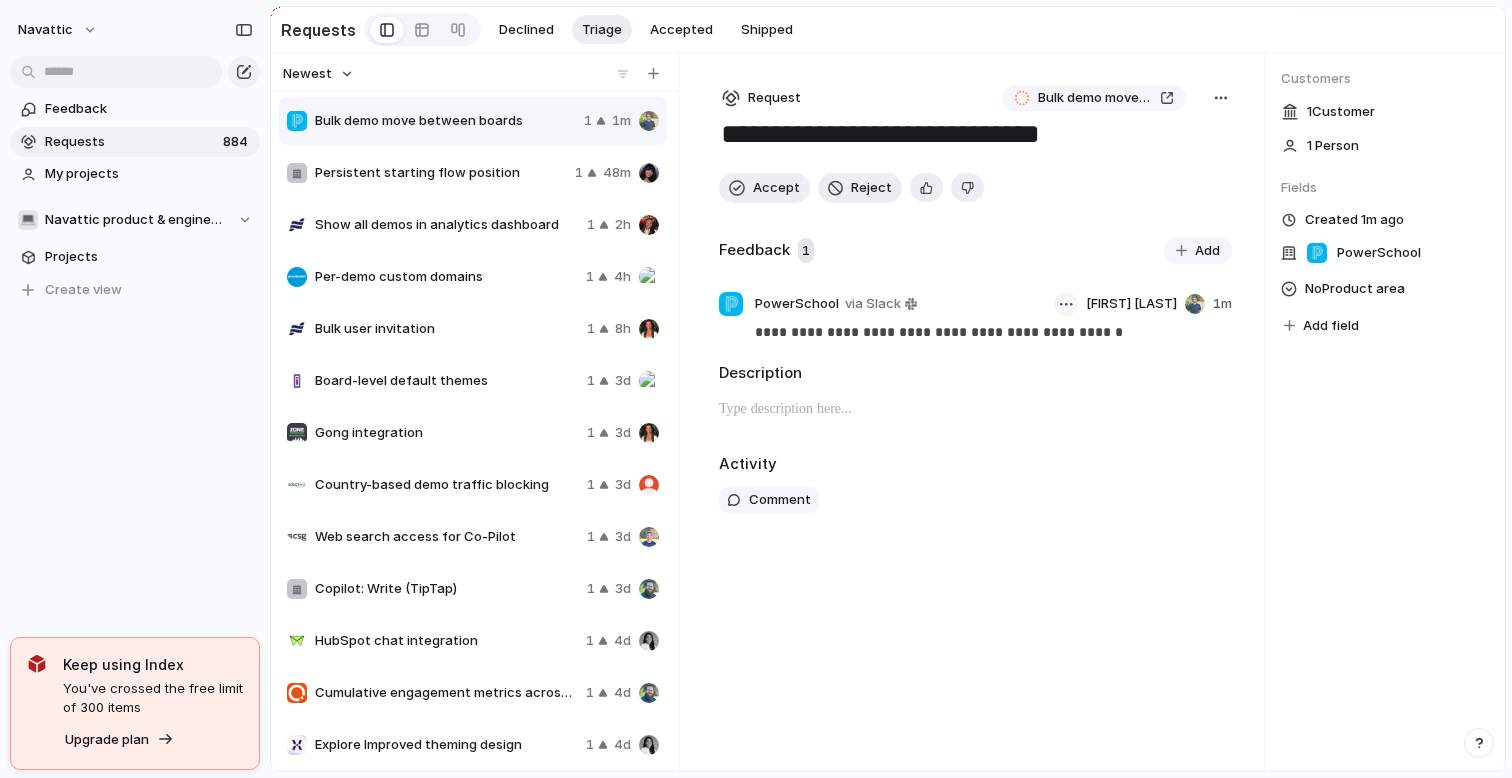click at bounding box center (1066, 304) 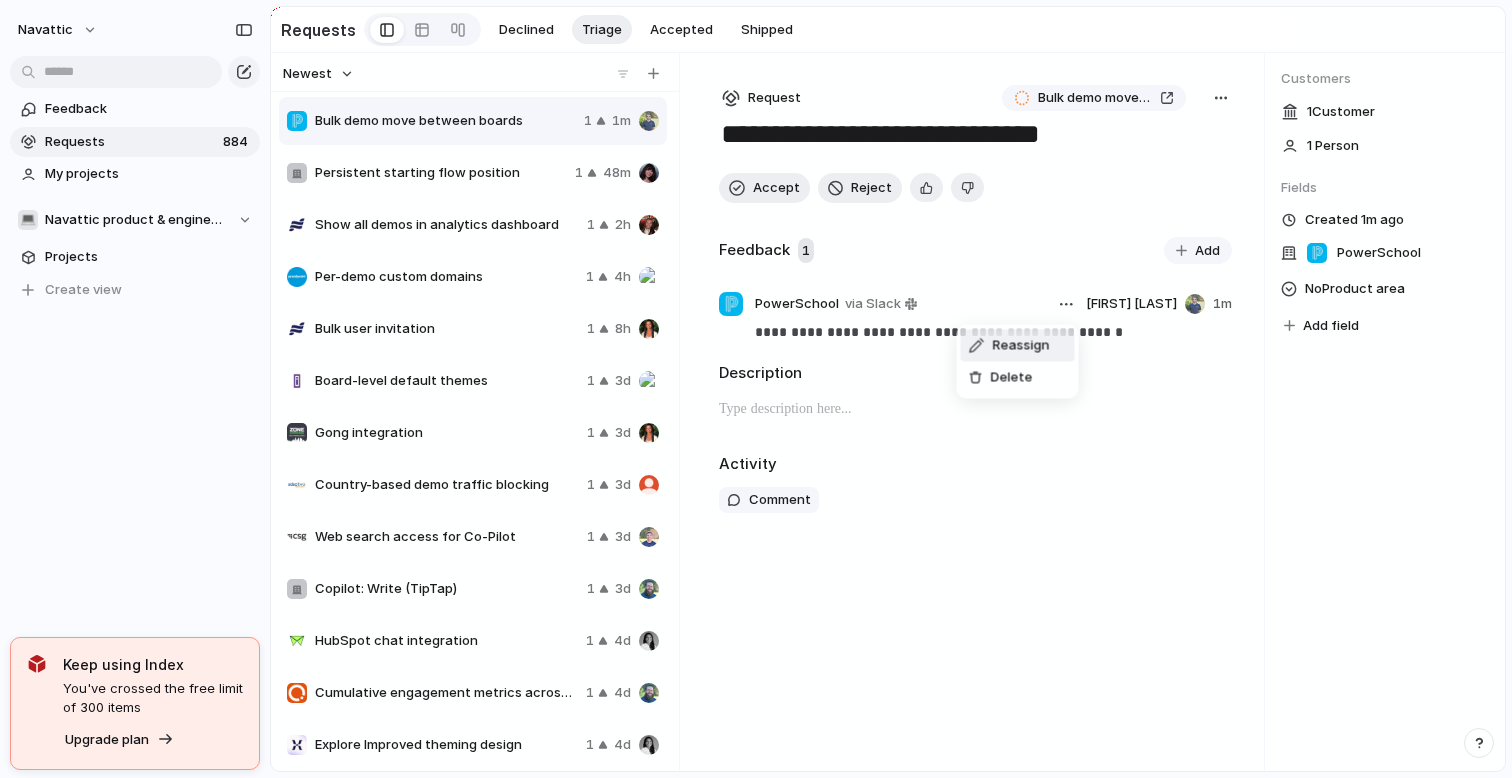 click on "Reassign" at bounding box center [1021, 346] 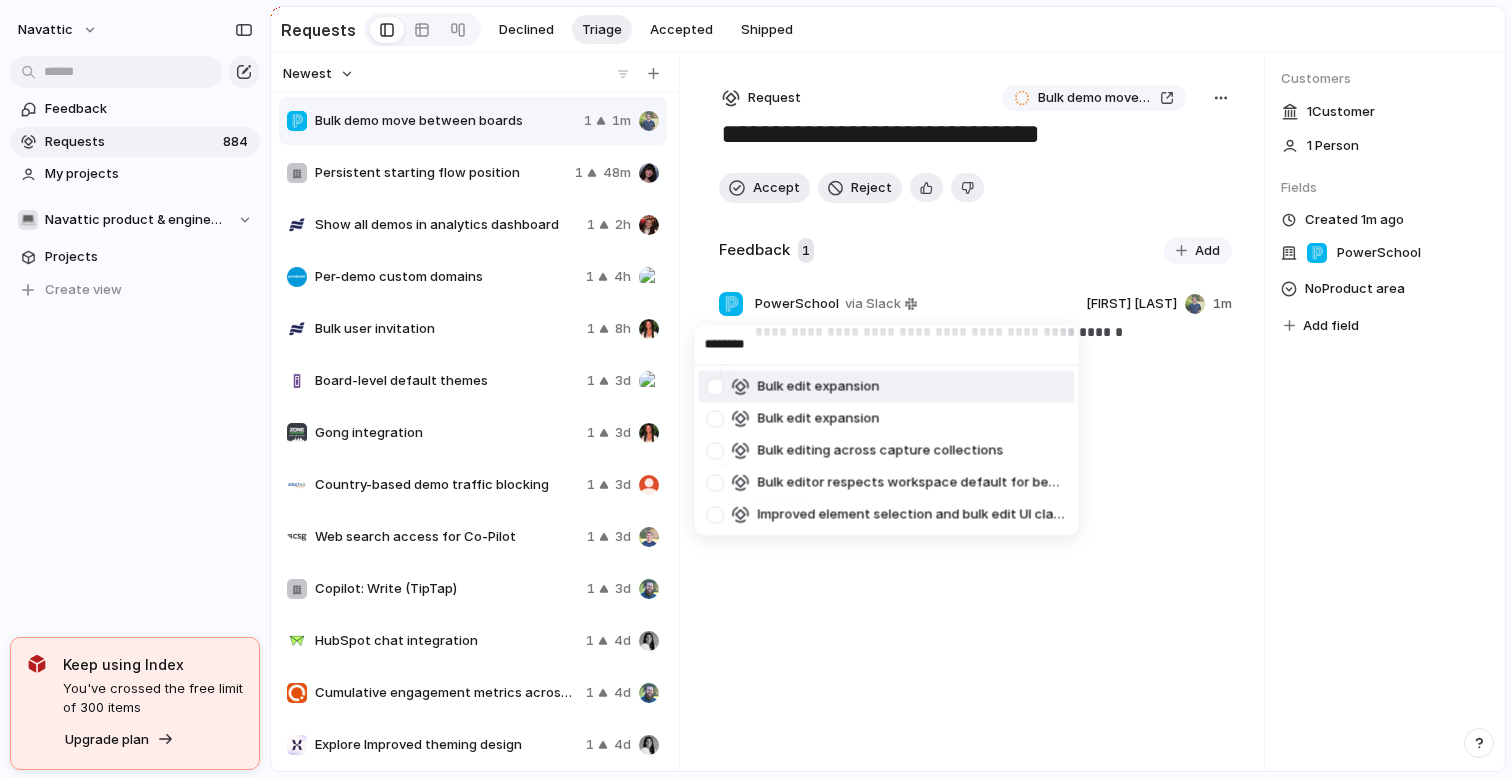 type on "********" 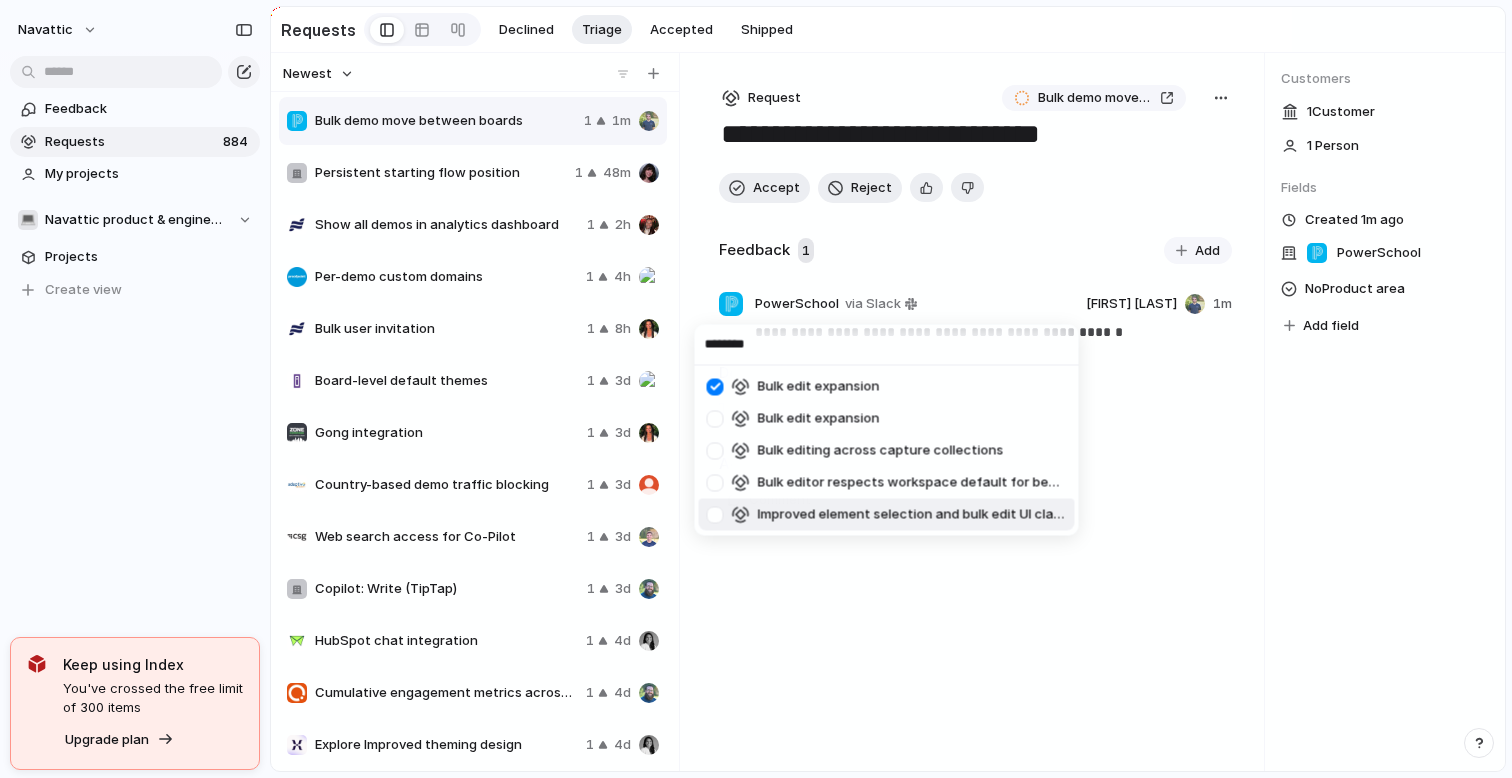 click on "******** Bulk edit expansion   Bulk edit expansion   Bulk editing across capture collections   Bulk editor respects workspace default for beacon style   Improved element selection and bulk edit UI clarity" at bounding box center [756, 389] 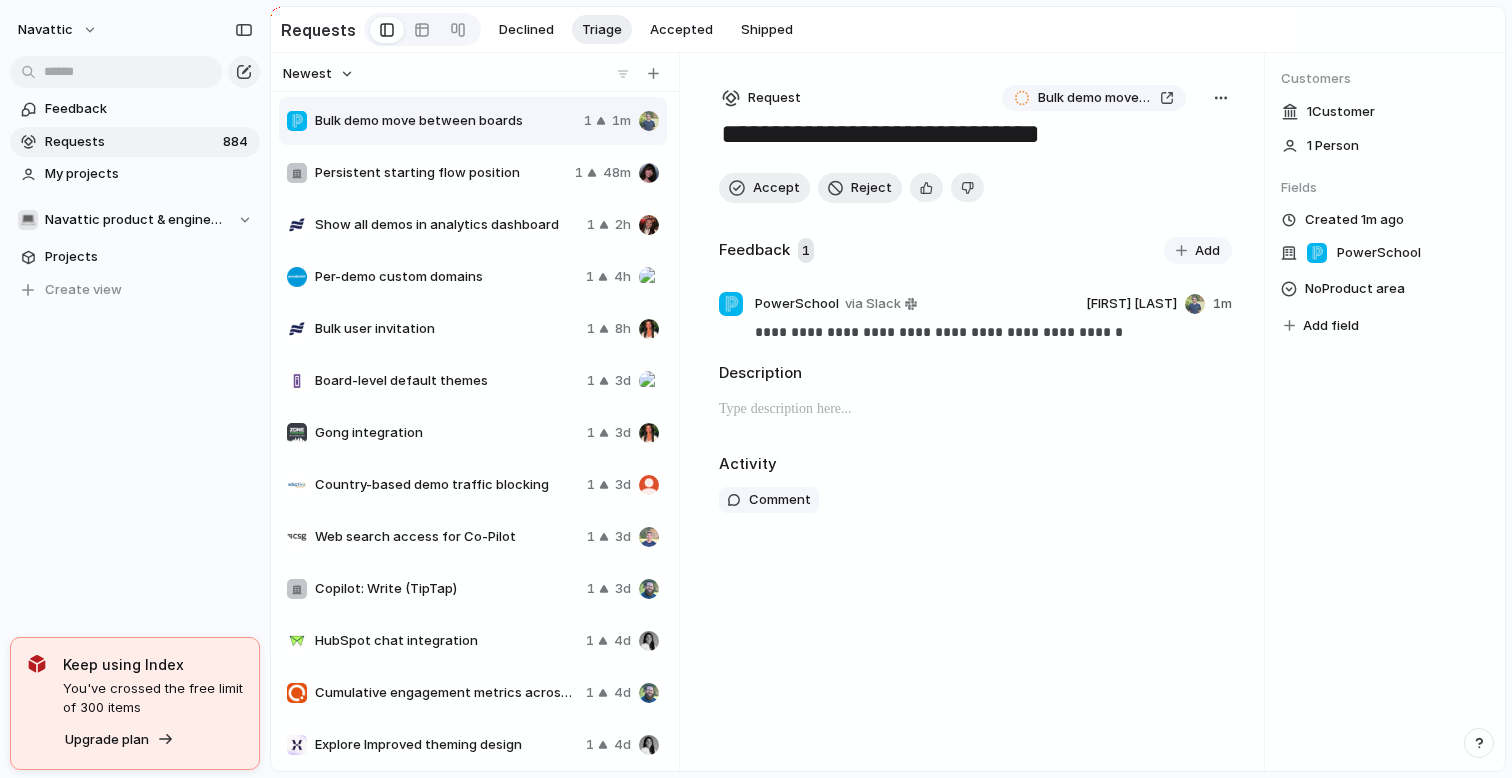 click on "**********" at bounding box center [975, 412] 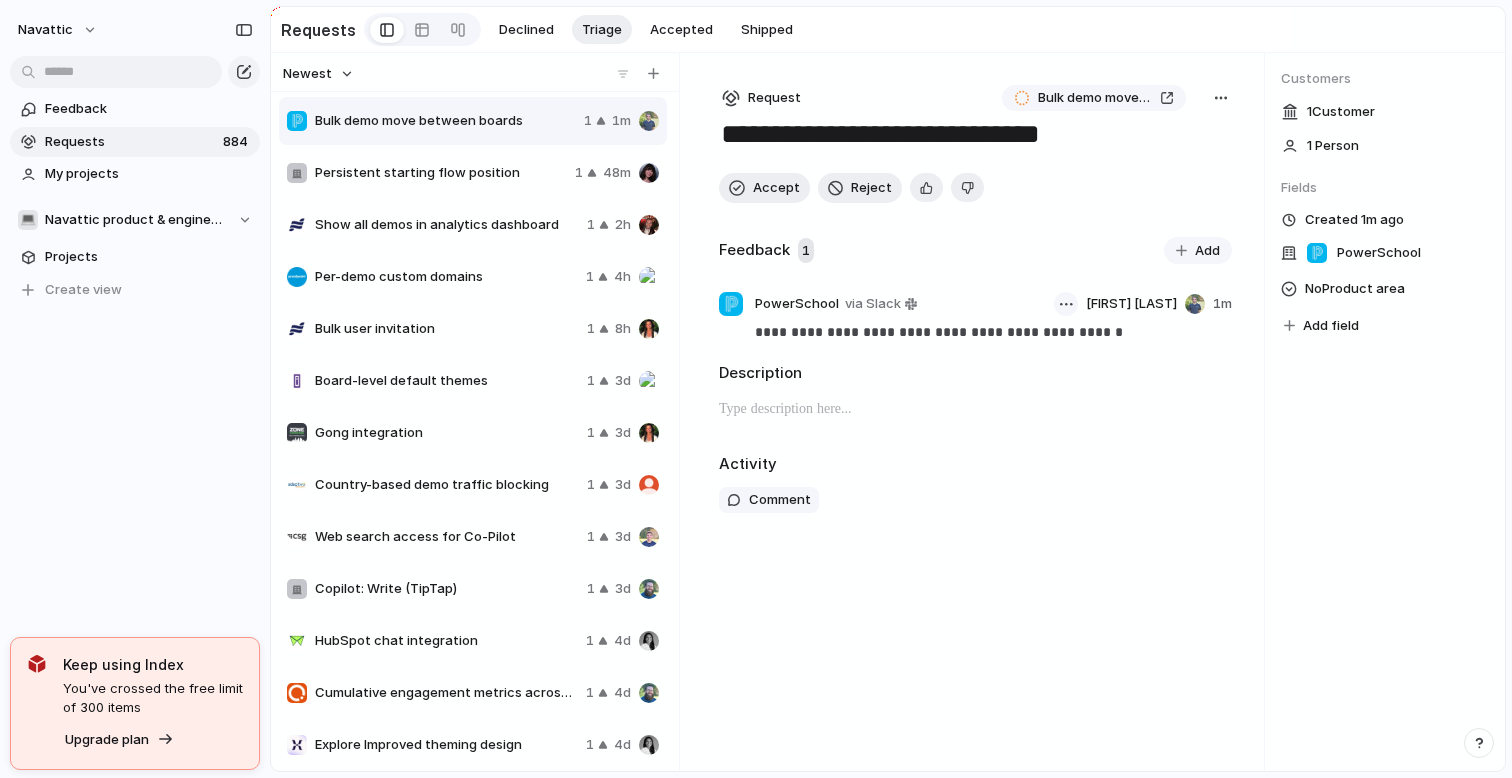 click at bounding box center (1066, 304) 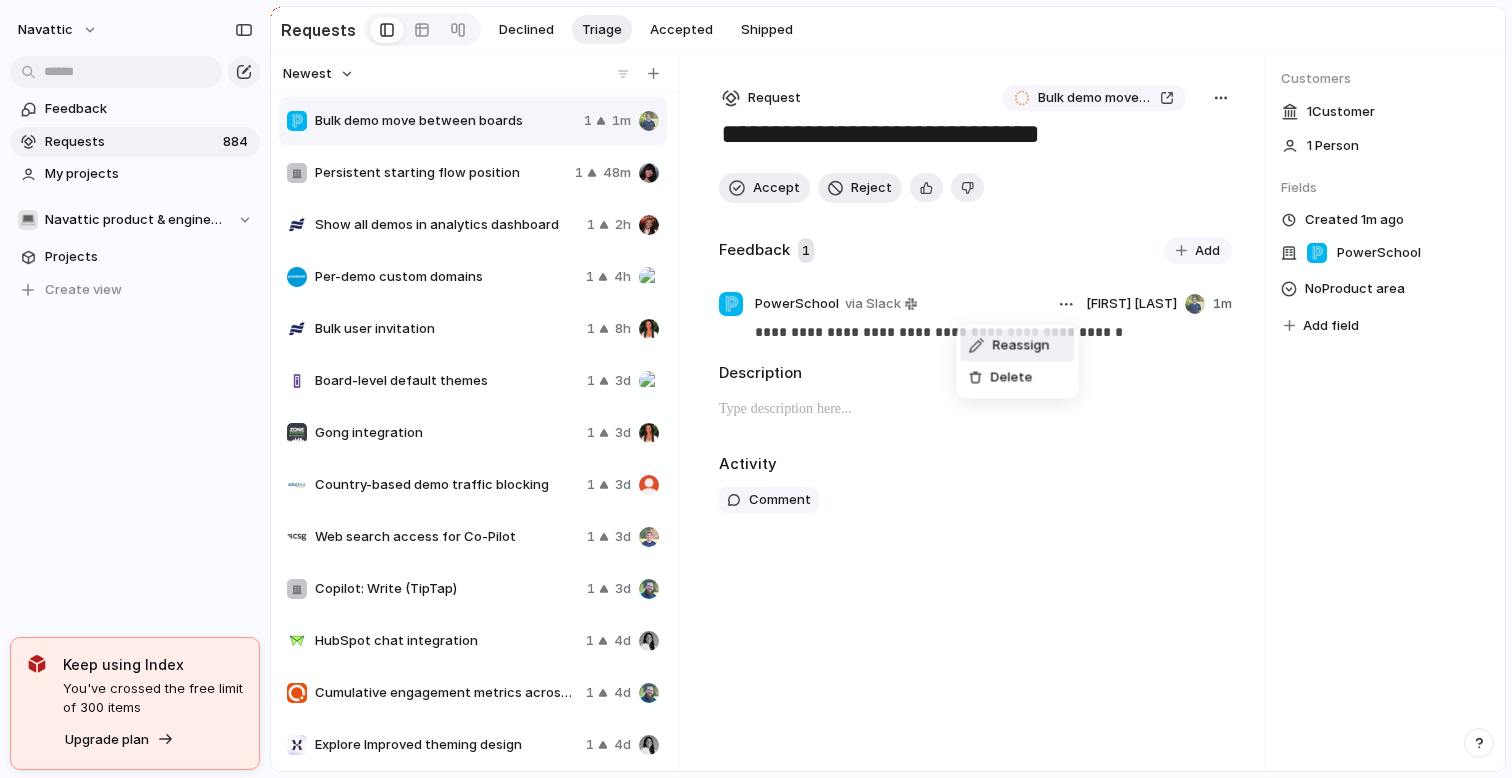 click on "Reassign" at bounding box center (1021, 346) 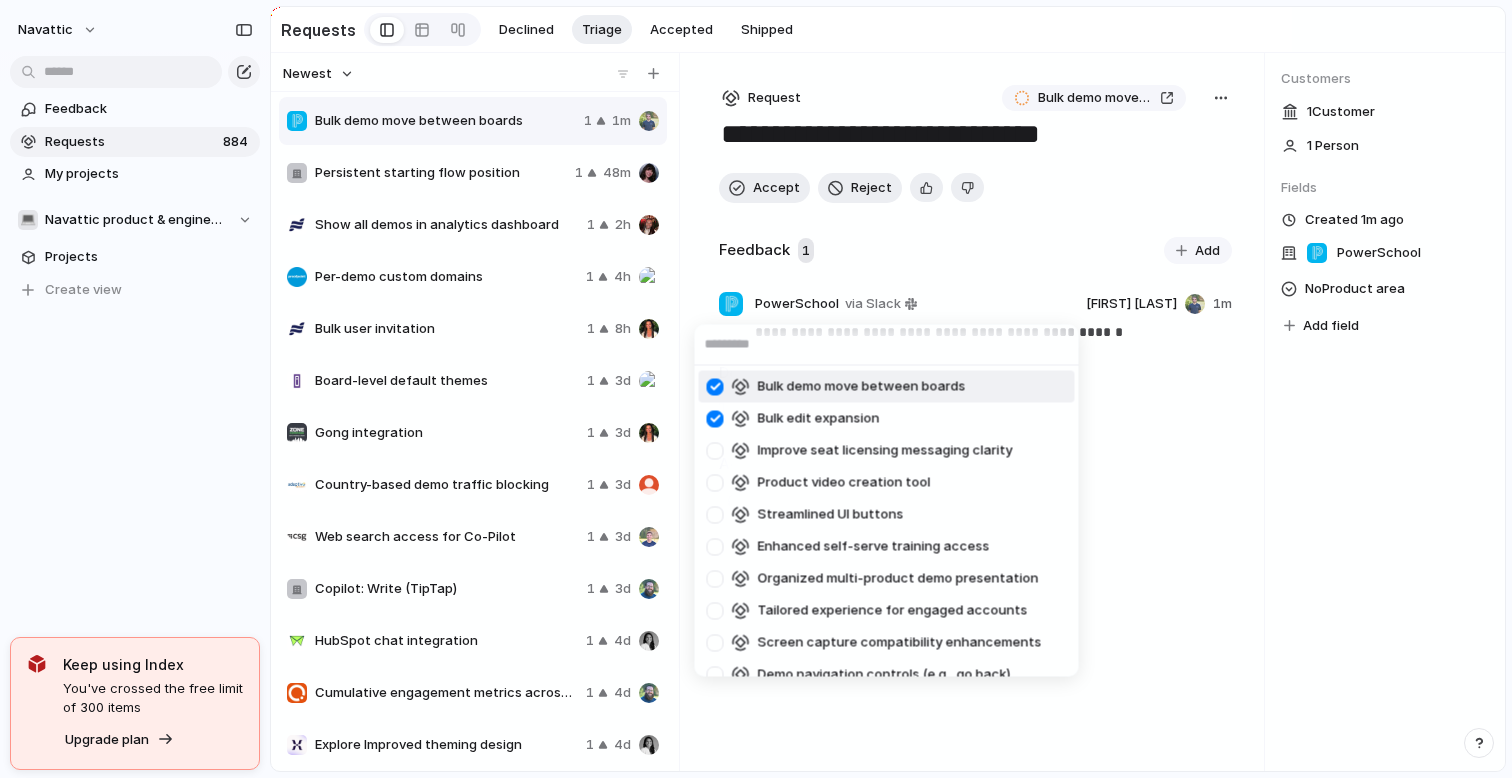 click at bounding box center [715, 386] 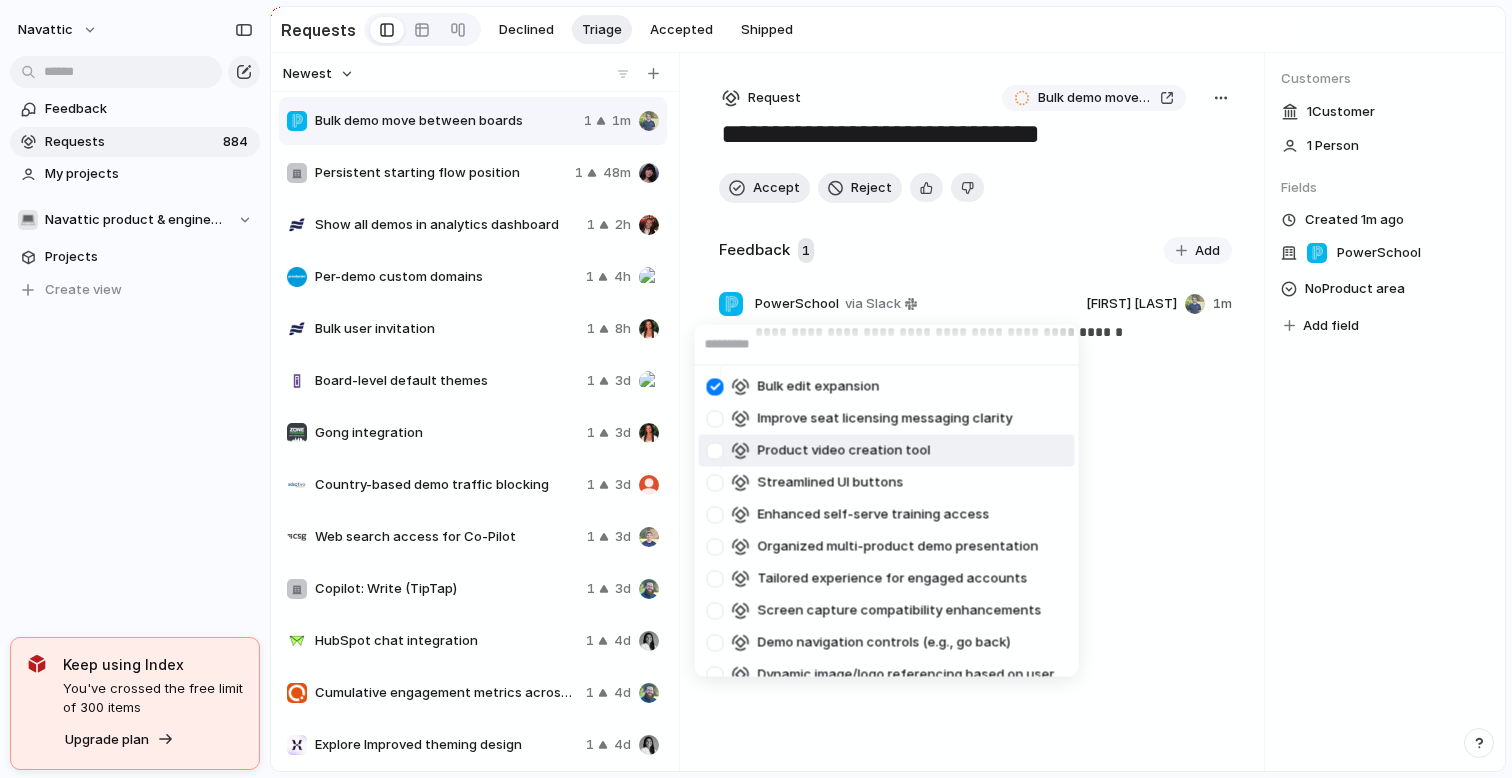 click on "Bulk edit expansion   Improve seat licensing messaging clarity   Product video creation tool   Streamlined UI buttons   Enhanced self-serve training access   Organized multi-product demo presentation   Tailored experience for engaged accounts   Screen capture compatibility enhancements   Demo navigation controls (e.g., go back)   Dynamic image/logo referencing based on user input   Customizable data ranges on demo graphs   Image overlay in demo   Replay button in modals and tooltips   View original capture dimensions   Demo utilization analytics   Display demo bandwidth usage information   Navlink support for media captures   Dual integration with Marketo and HubSpot   Qualified integration   Modular demo creation   Dynamic checklist launcher button label   Offline customer data caching   Customer.io integration   Chili Piper integration   Historical data synchronization to Salesforce   Persistent action button across demos   Capture misalignment workaround options   Product functionality completeness" at bounding box center [756, 389] 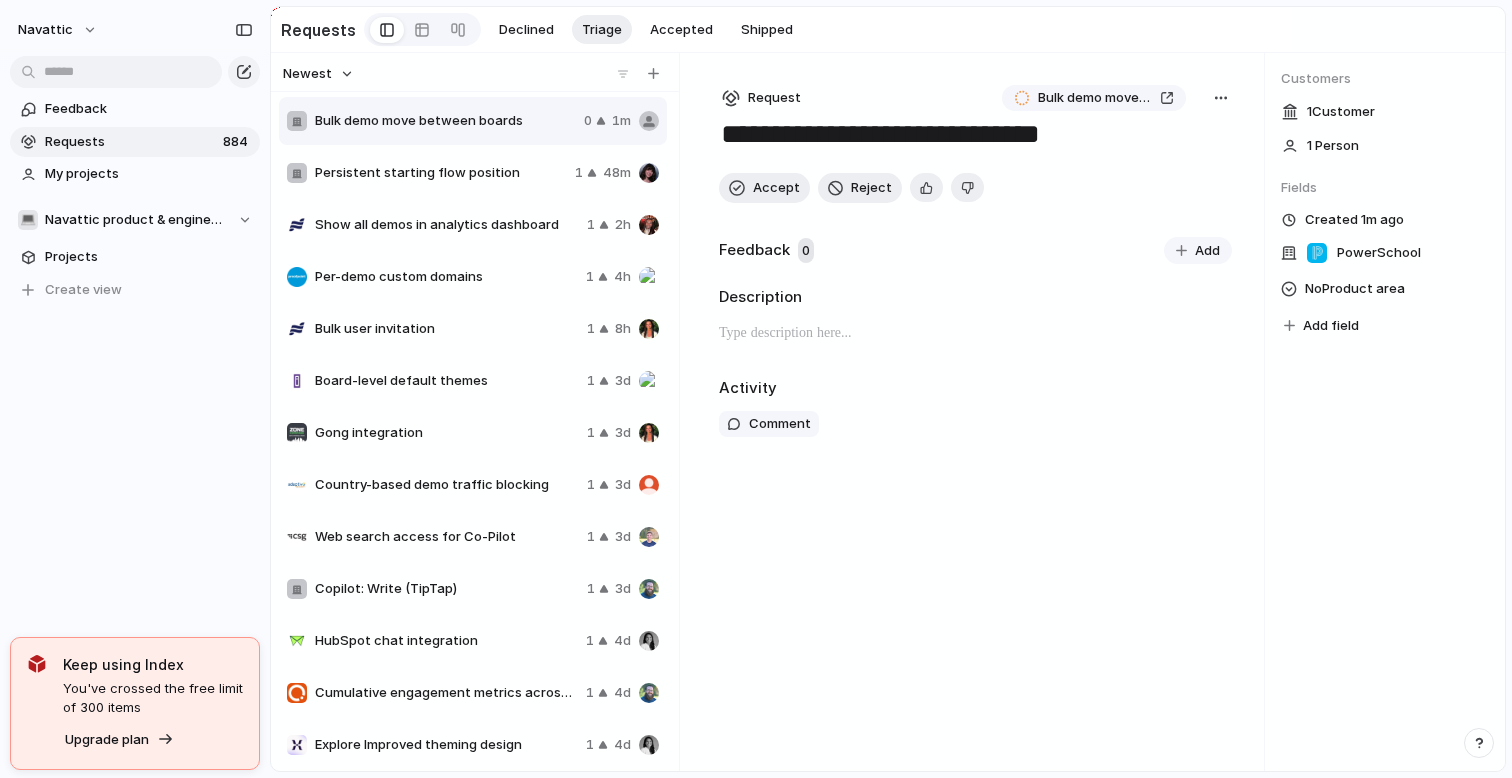 click at bounding box center [1221, 98] 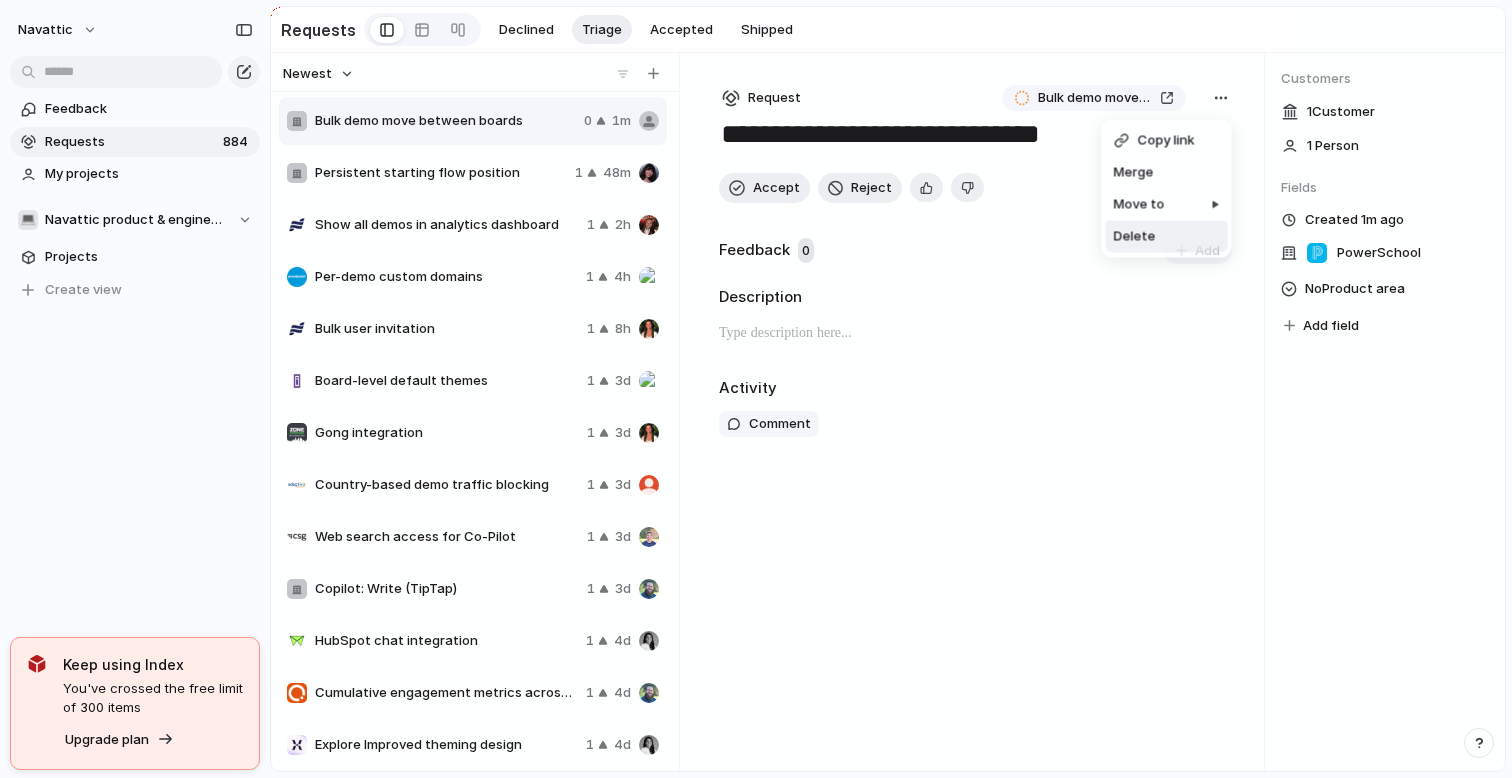 click on "Copy link   Merge   Move to   Delete" at bounding box center [756, 389] 